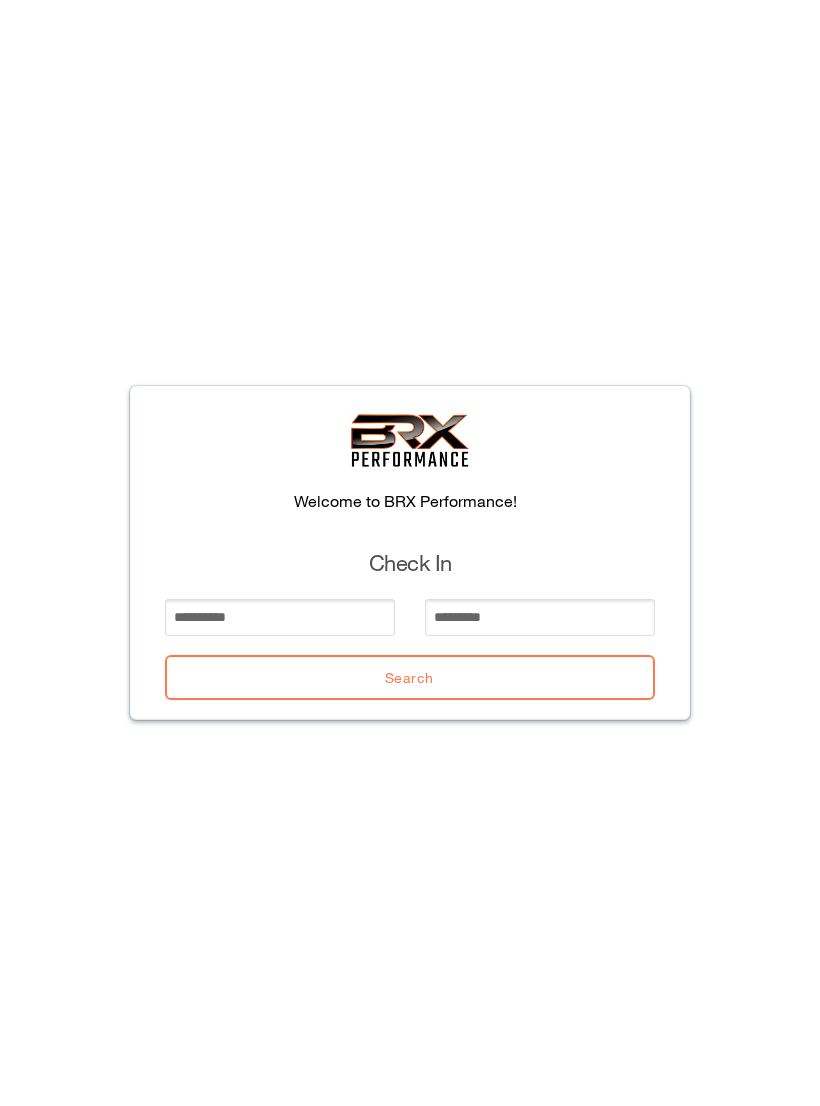 scroll, scrollTop: 0, scrollLeft: 0, axis: both 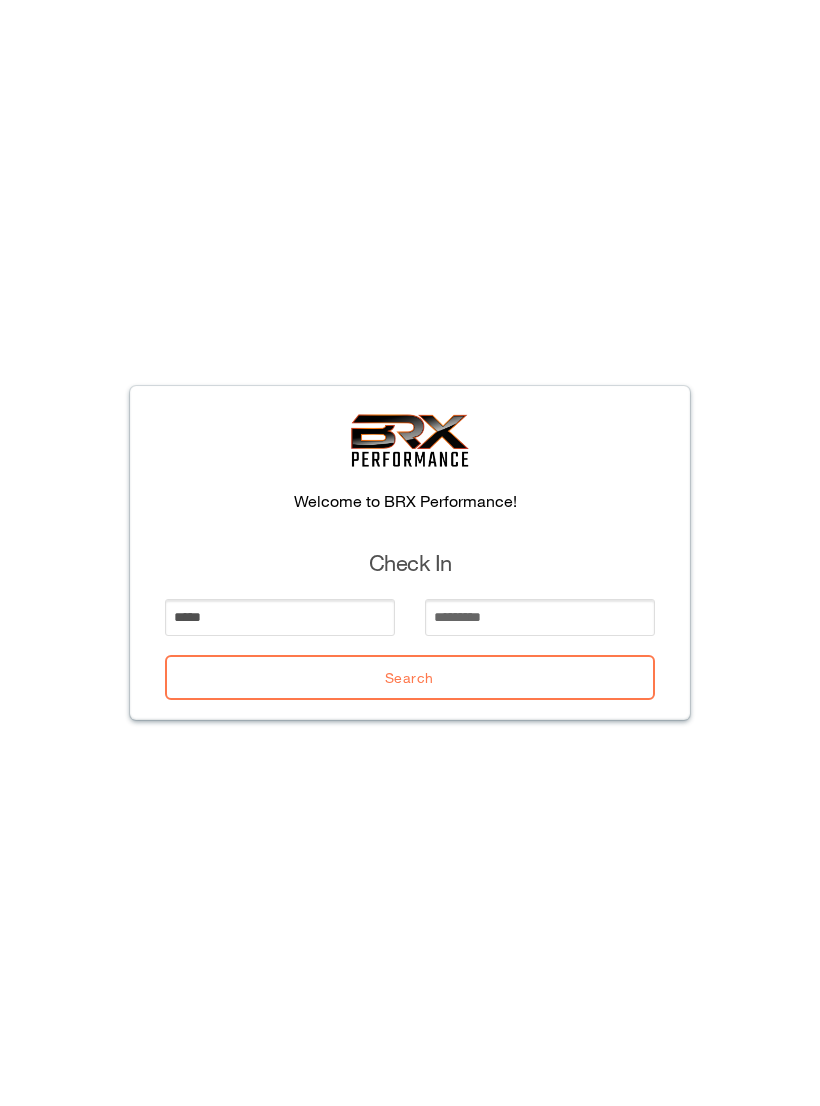 type on "*****" 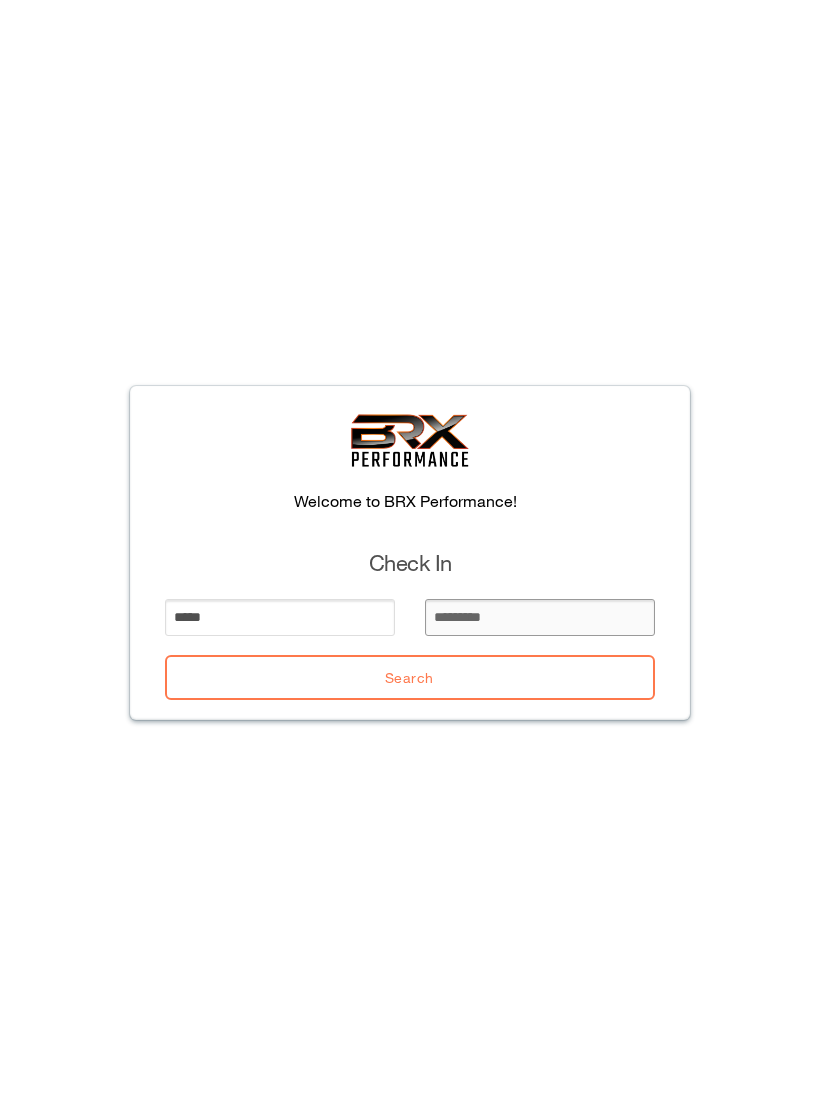 click at bounding box center (540, 617) 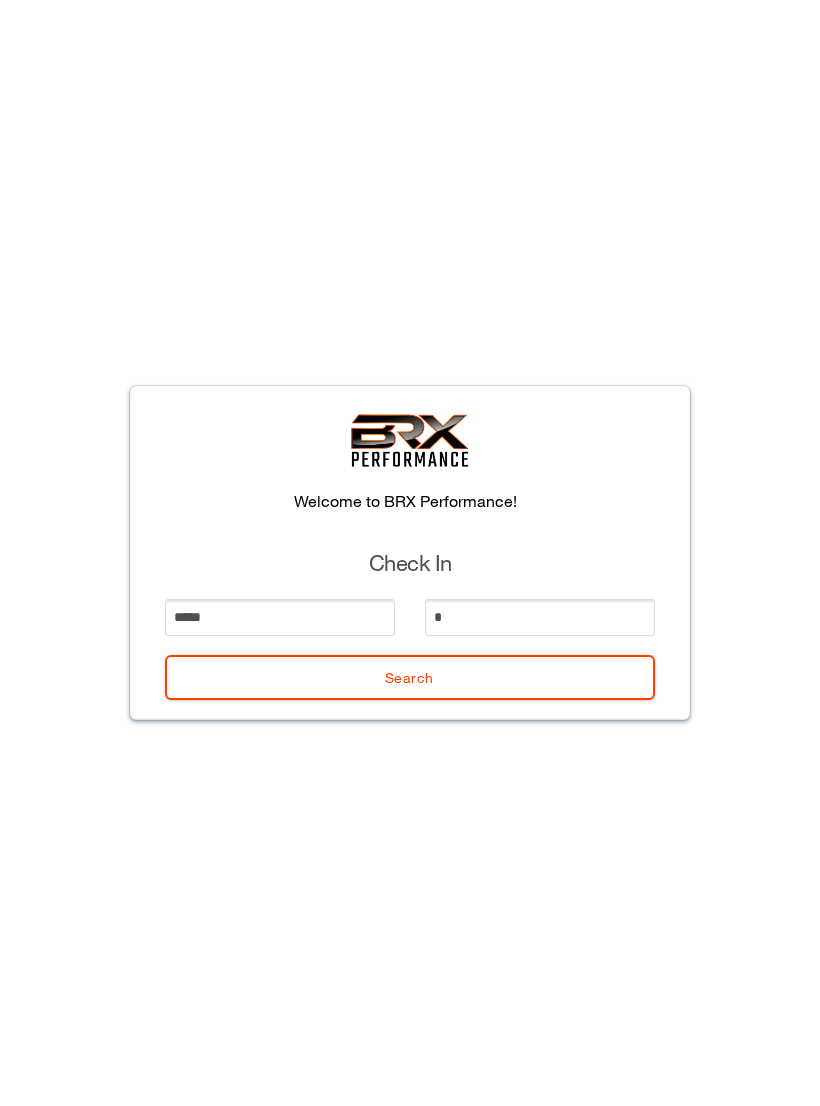 click on "Search" at bounding box center (410, 677) 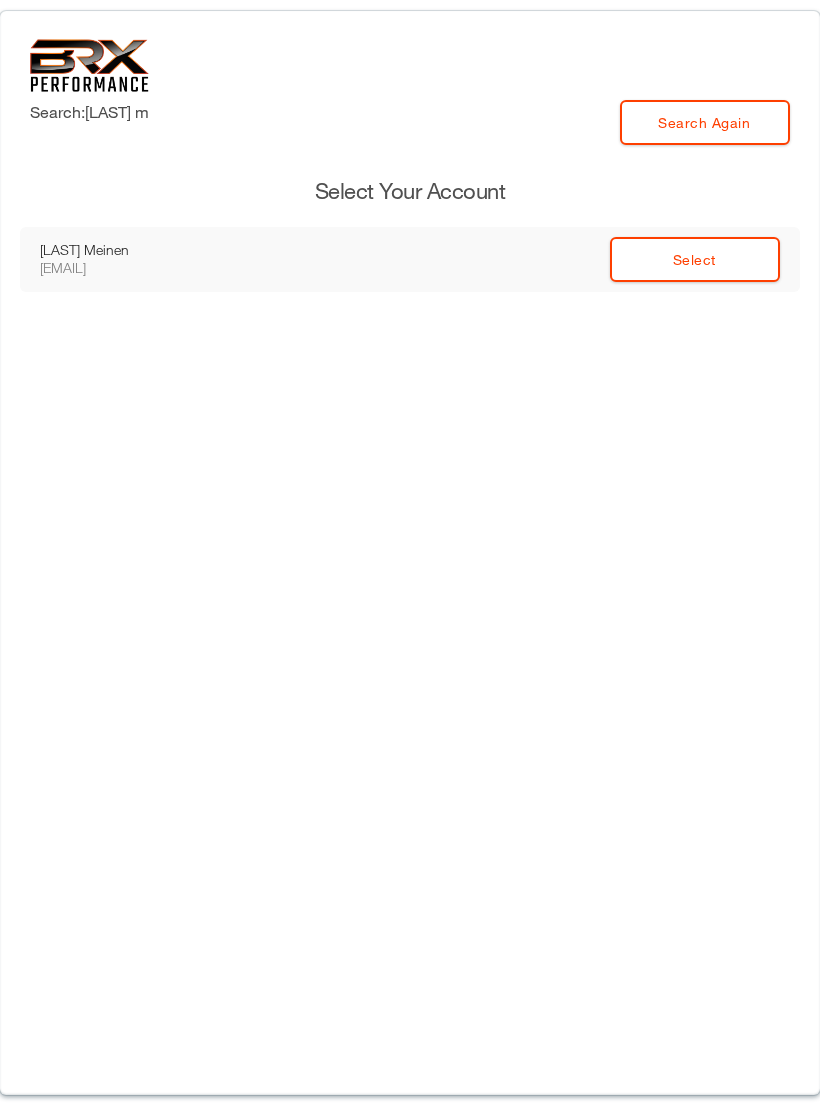click on "Select" at bounding box center [695, 259] 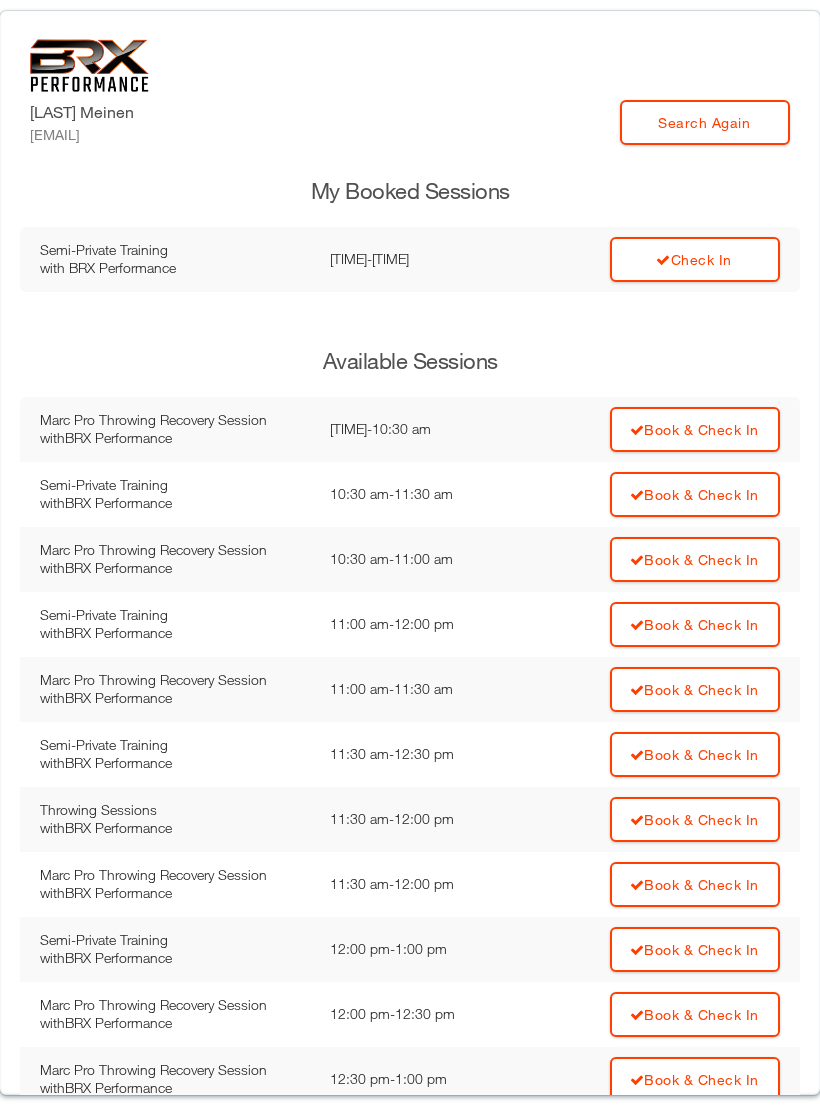click on "Check In" at bounding box center [695, 259] 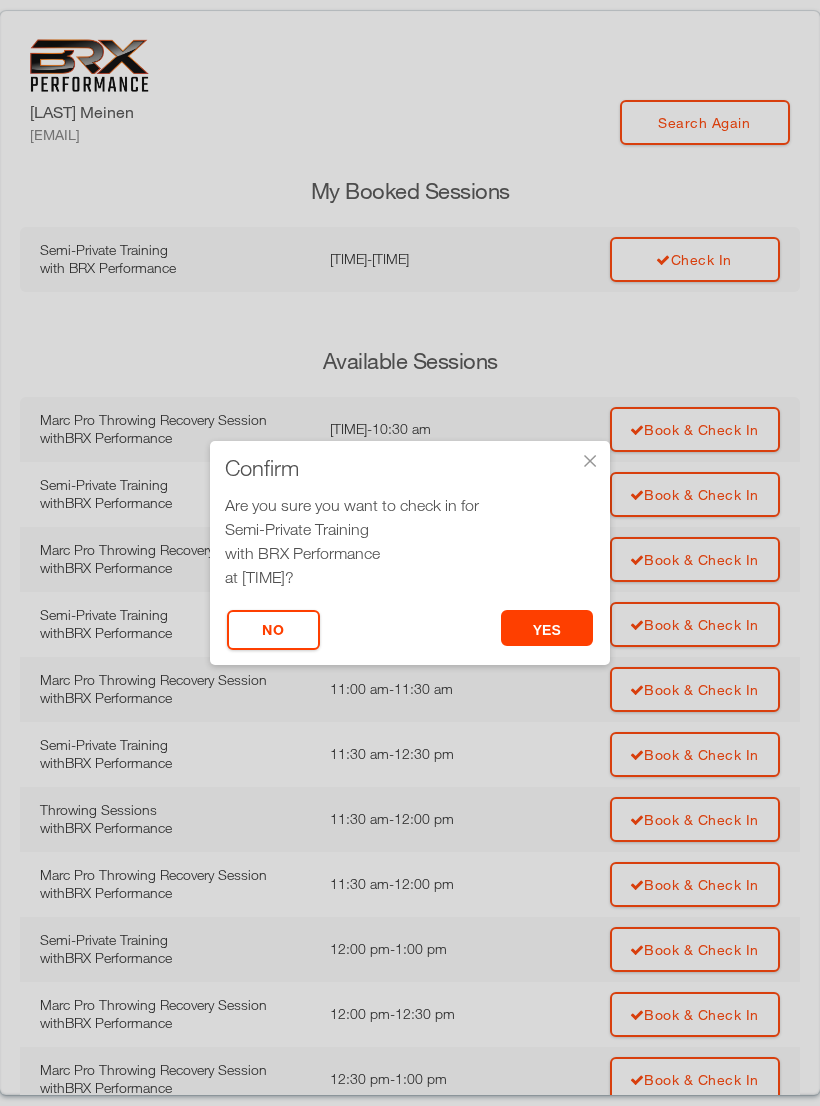 click on "yes" at bounding box center [547, 628] 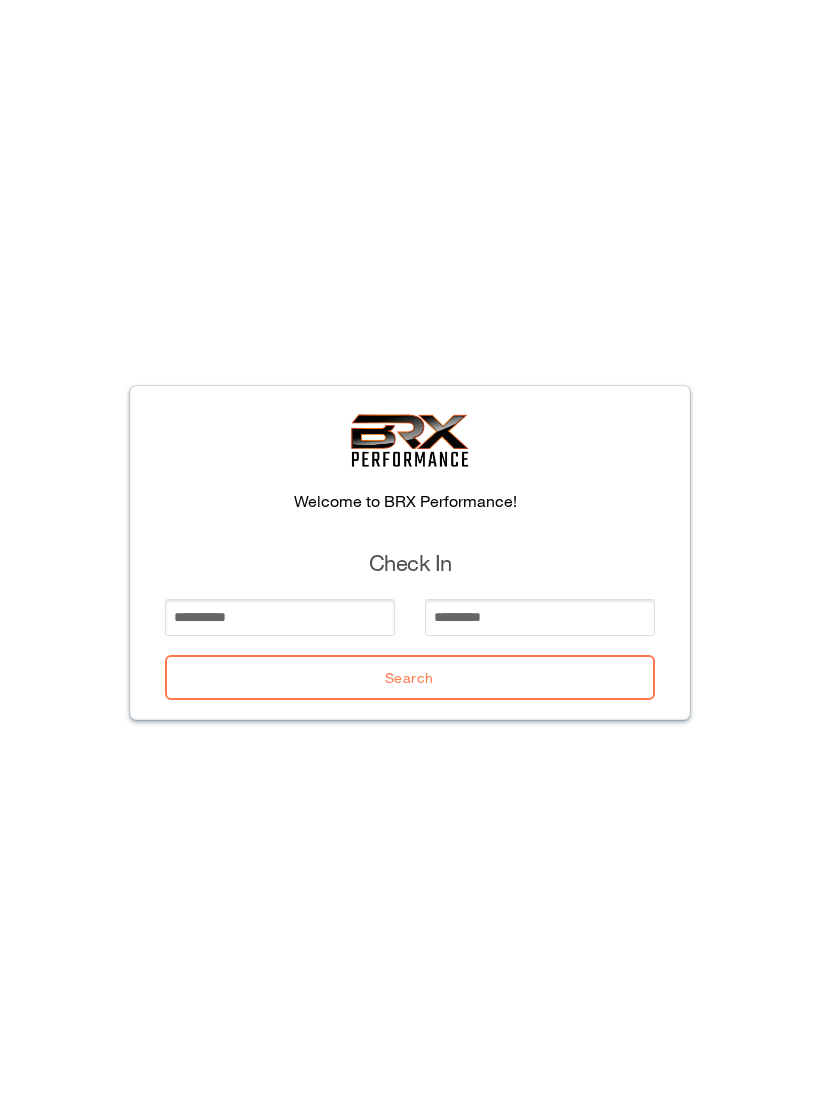 scroll, scrollTop: 0, scrollLeft: 0, axis: both 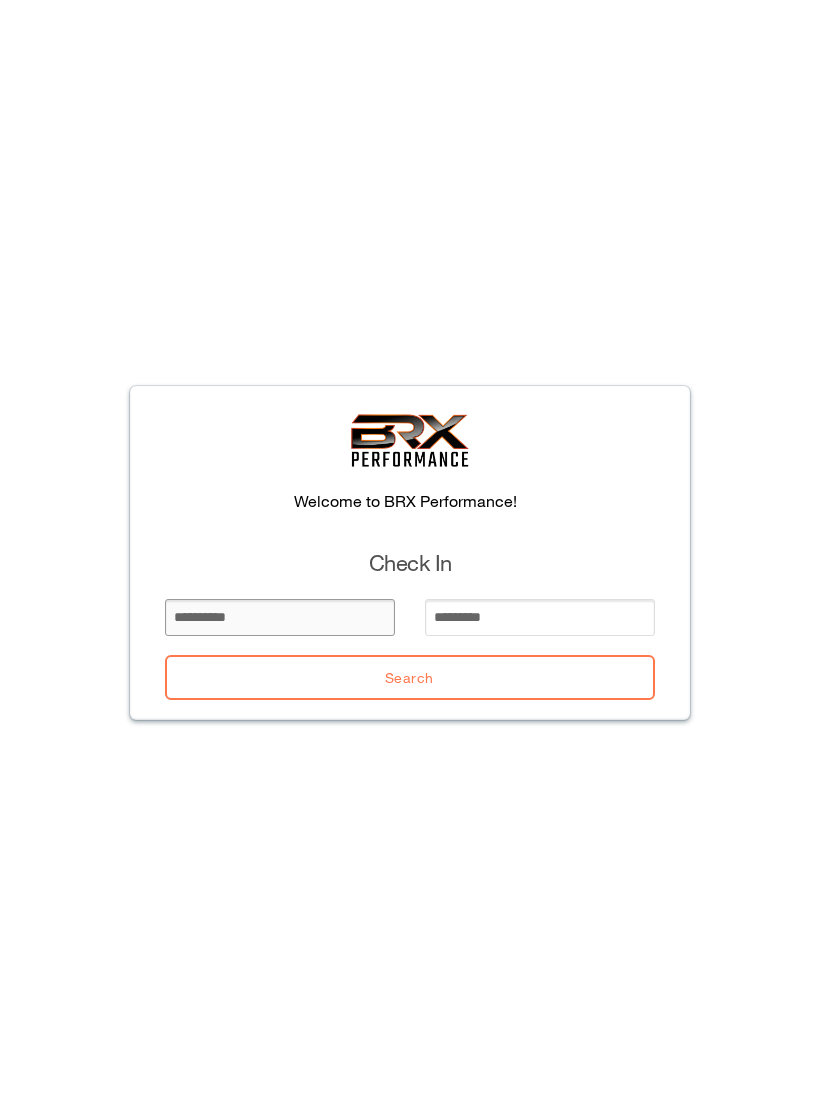 click at bounding box center [280, 617] 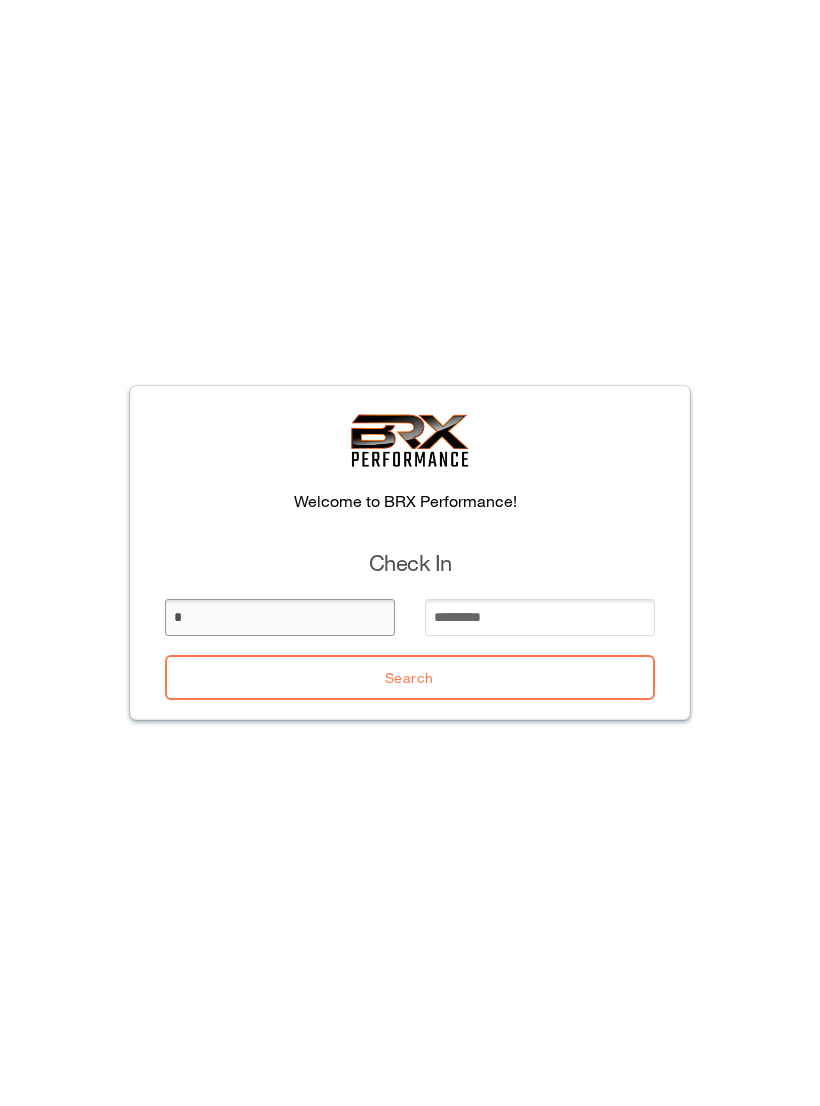 type on "*" 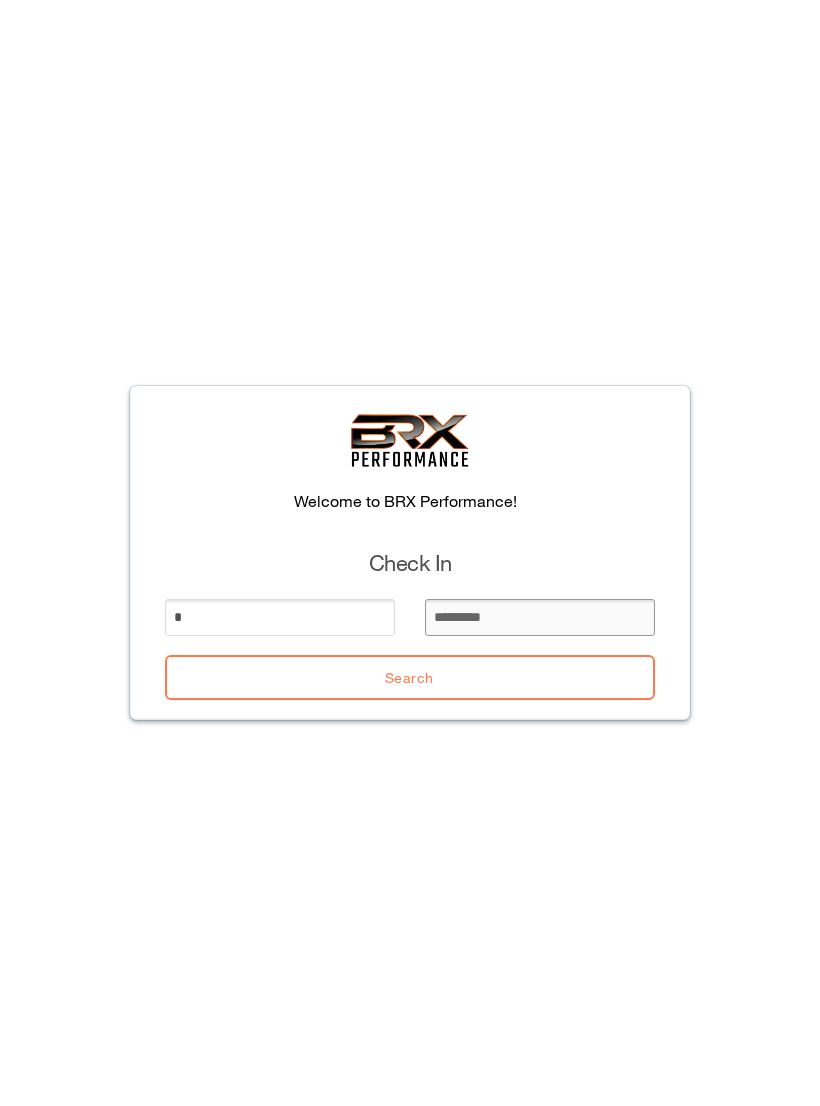 click at bounding box center (540, 617) 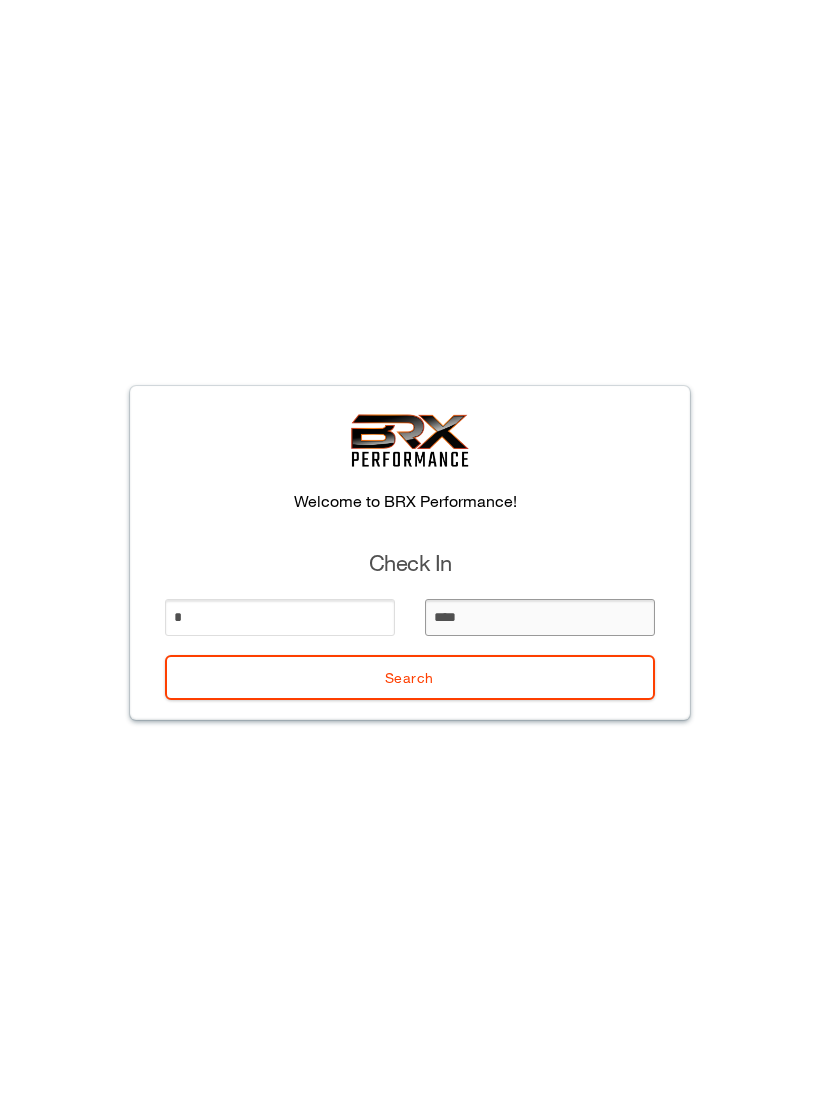 type on "*****" 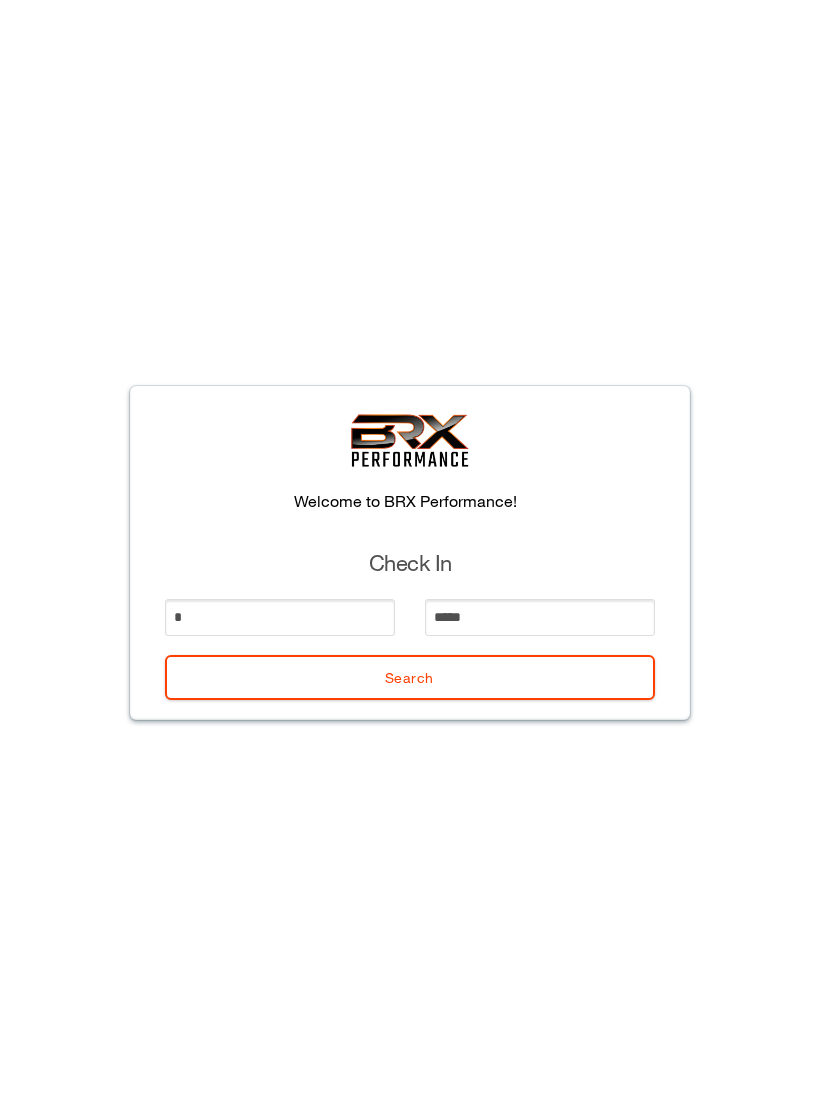 click on "Search" at bounding box center [410, 677] 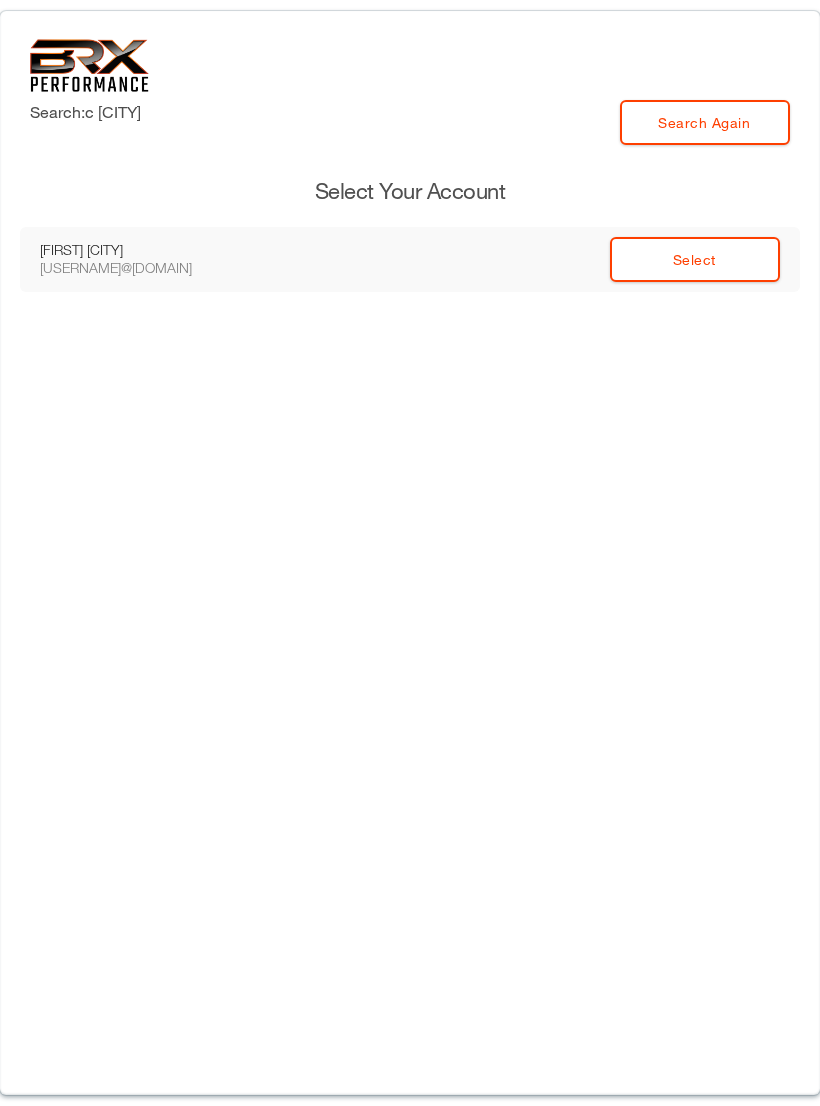 click on "Select" at bounding box center (695, 259) 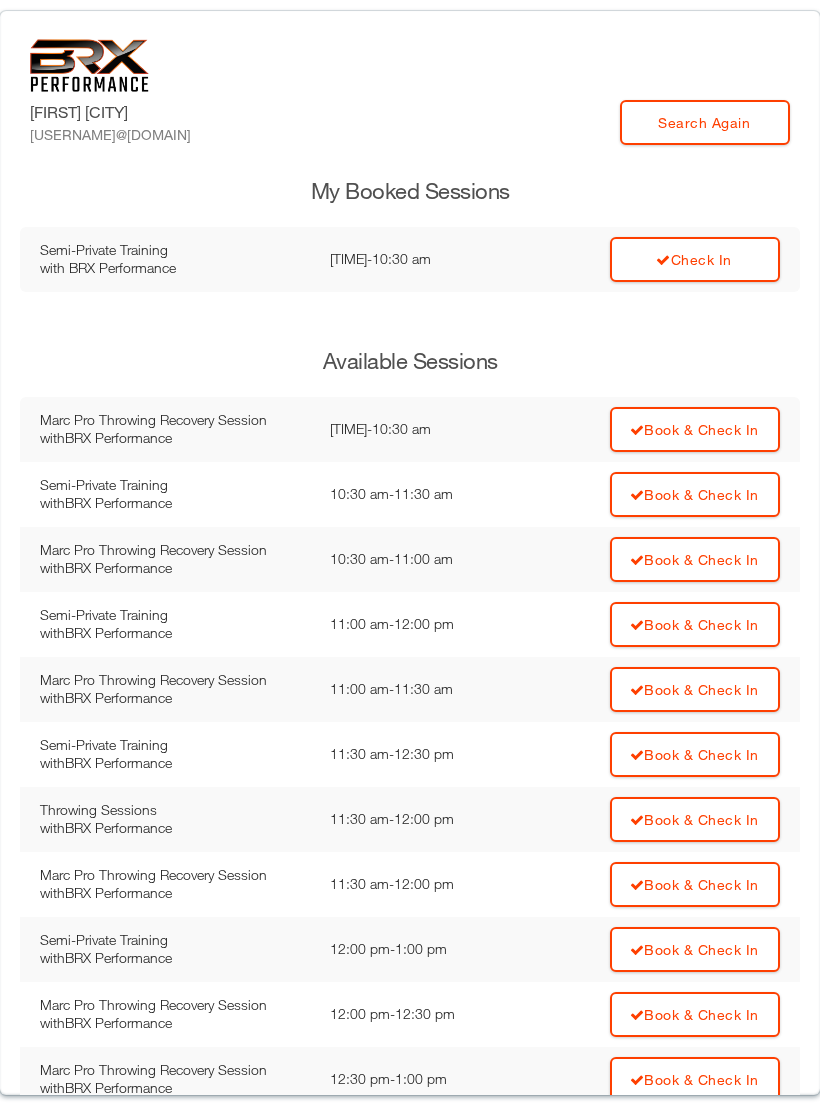 click on "Check In" at bounding box center [695, 259] 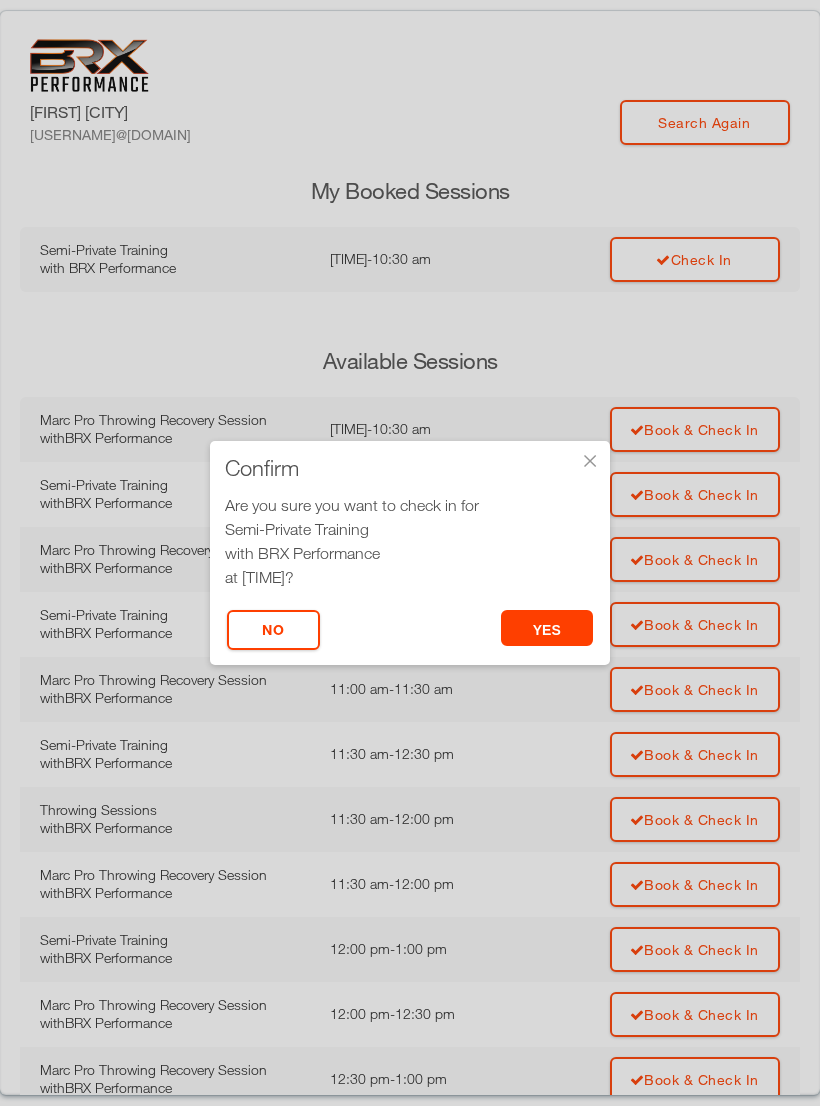 click on "yes" at bounding box center (547, 628) 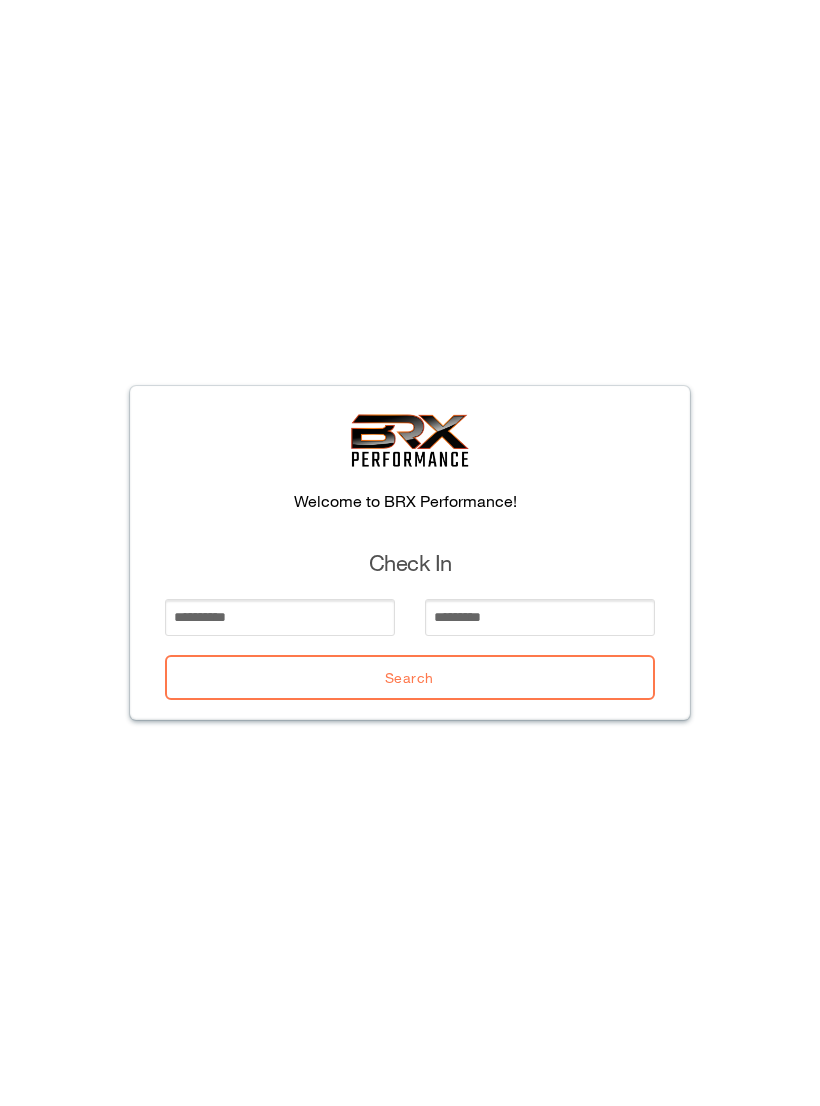 scroll, scrollTop: 0, scrollLeft: 0, axis: both 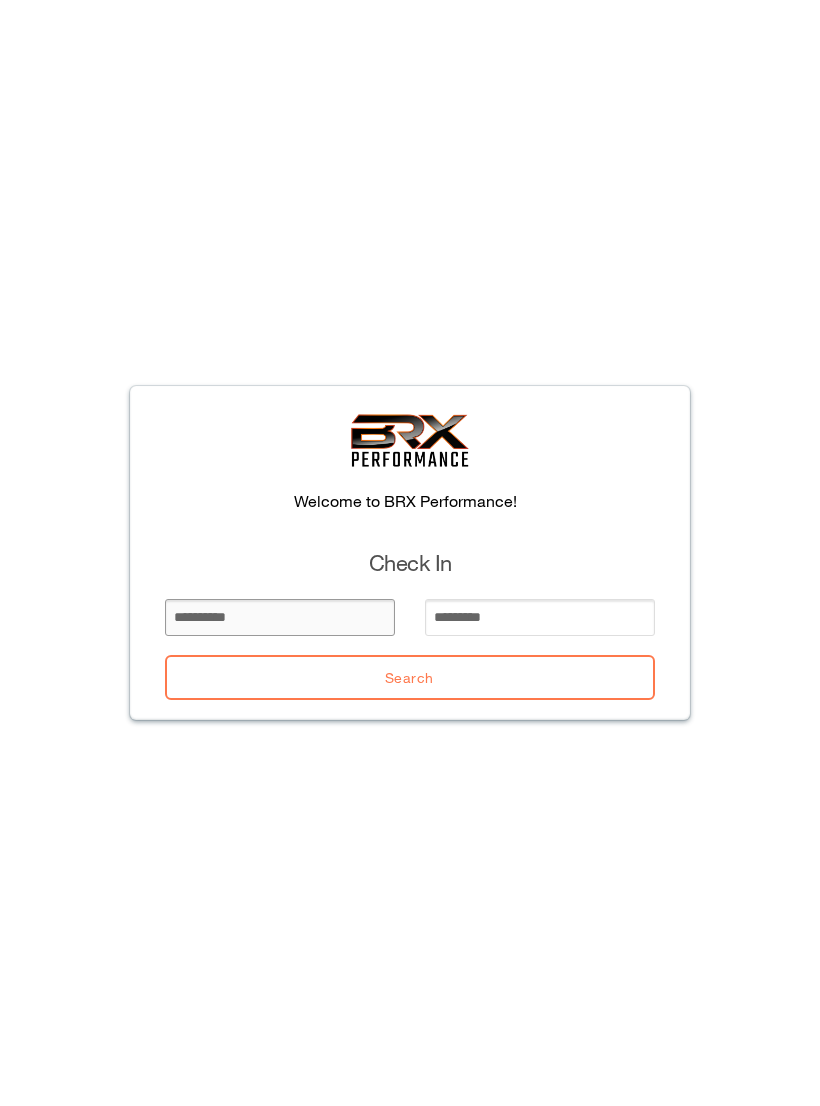 click at bounding box center (280, 617) 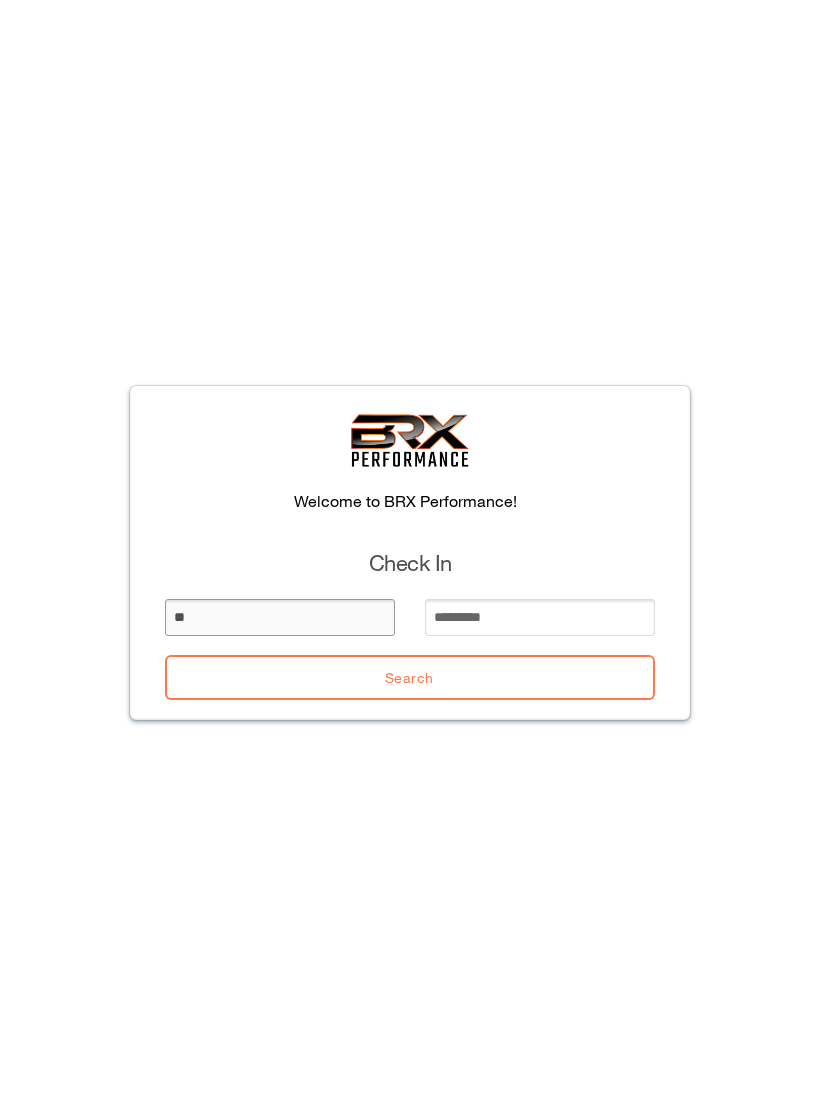 type on "**" 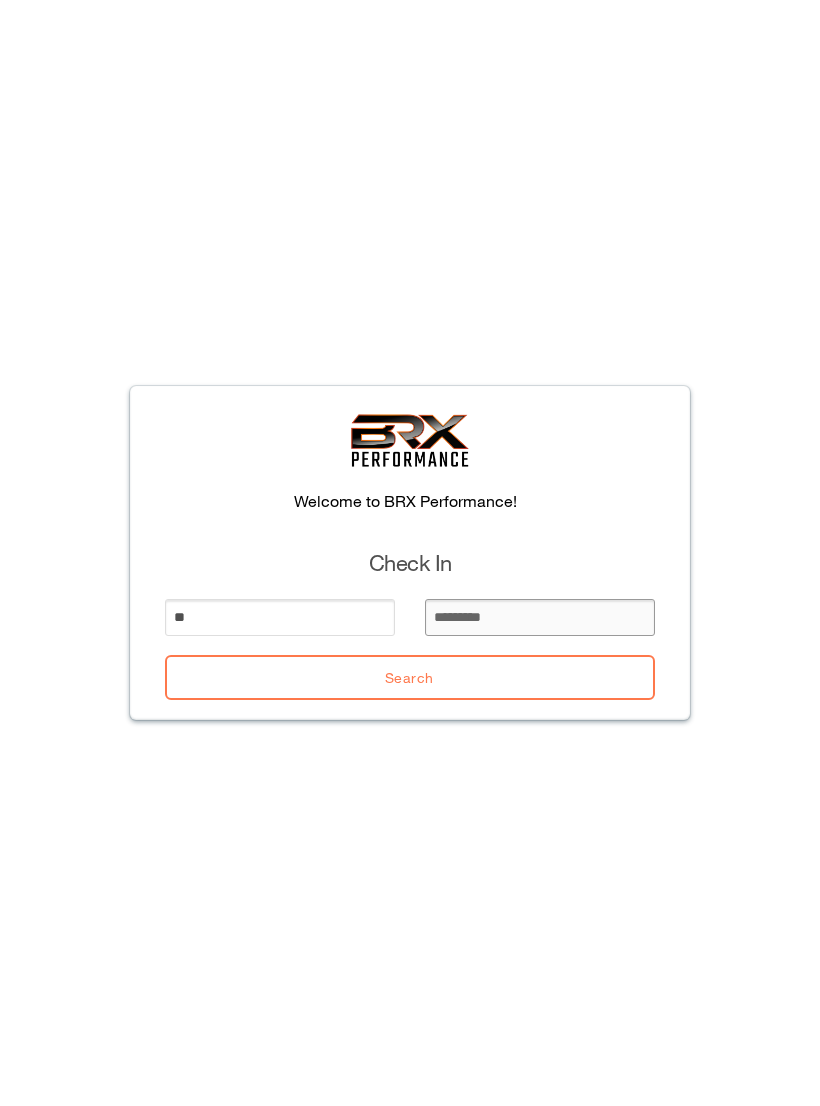 click at bounding box center [540, 617] 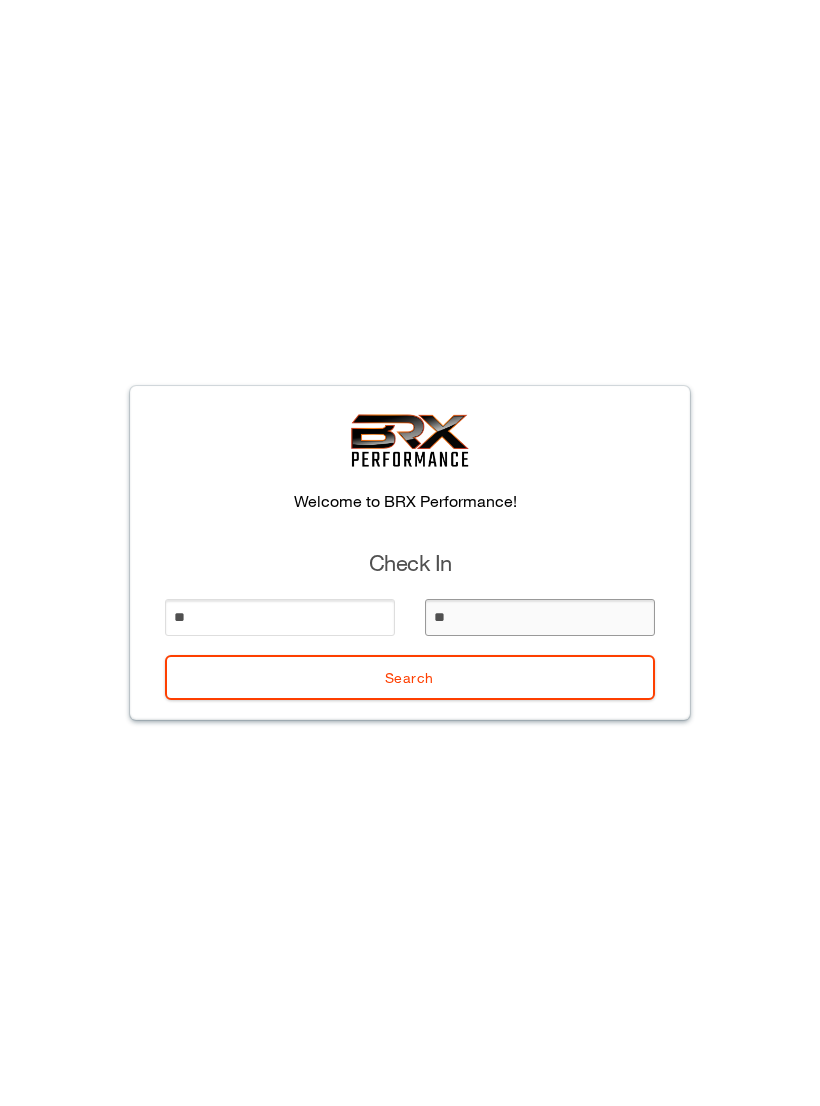 type on "***" 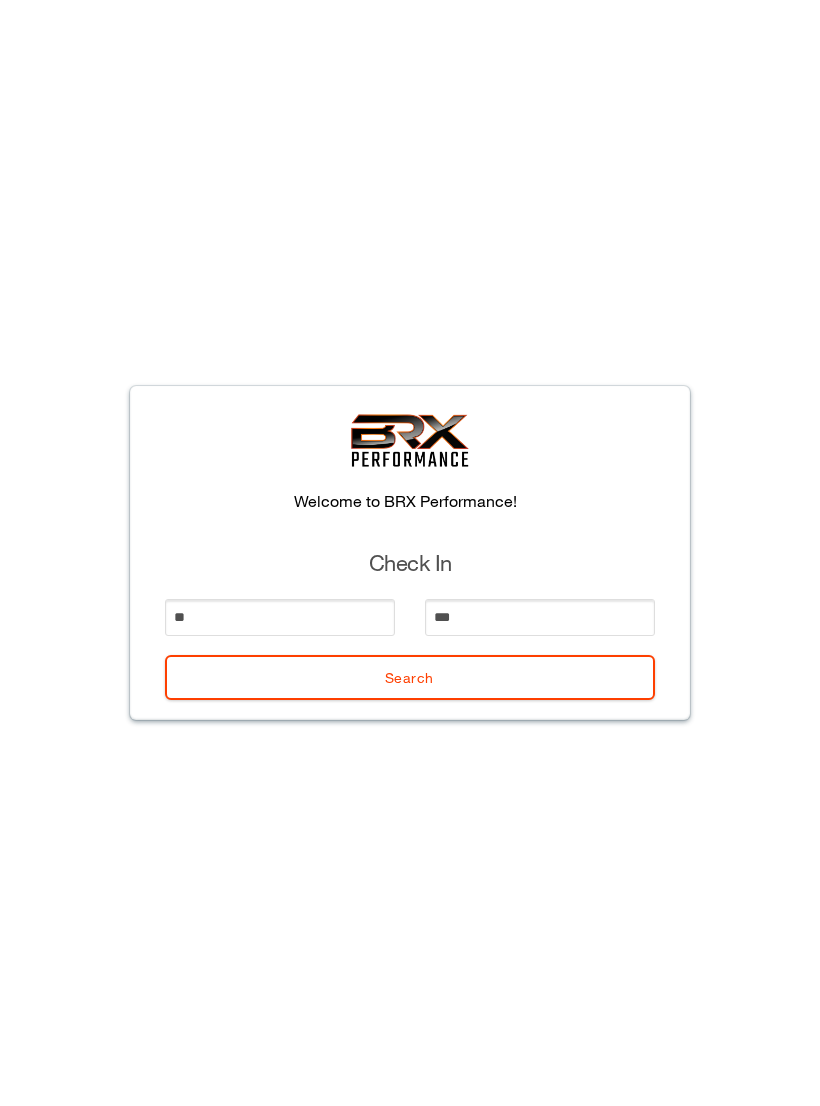 click on "Search" at bounding box center [410, 677] 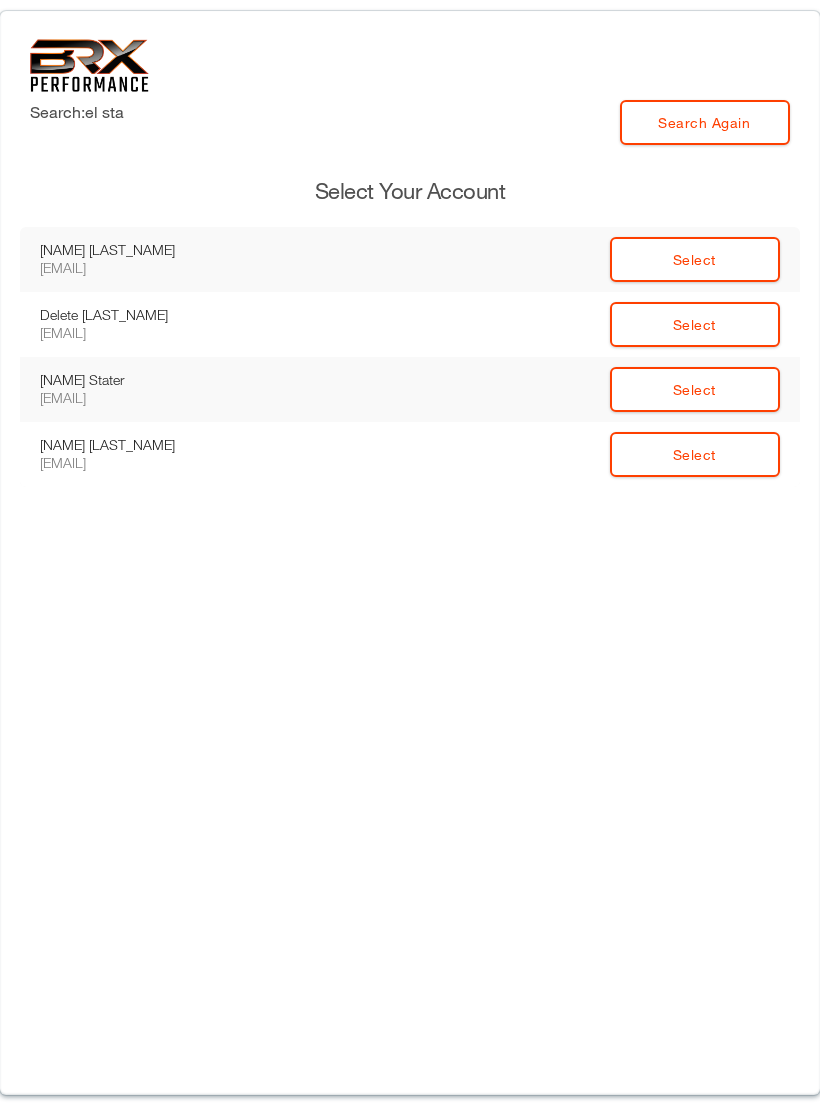 click on "Select" at bounding box center (695, 389) 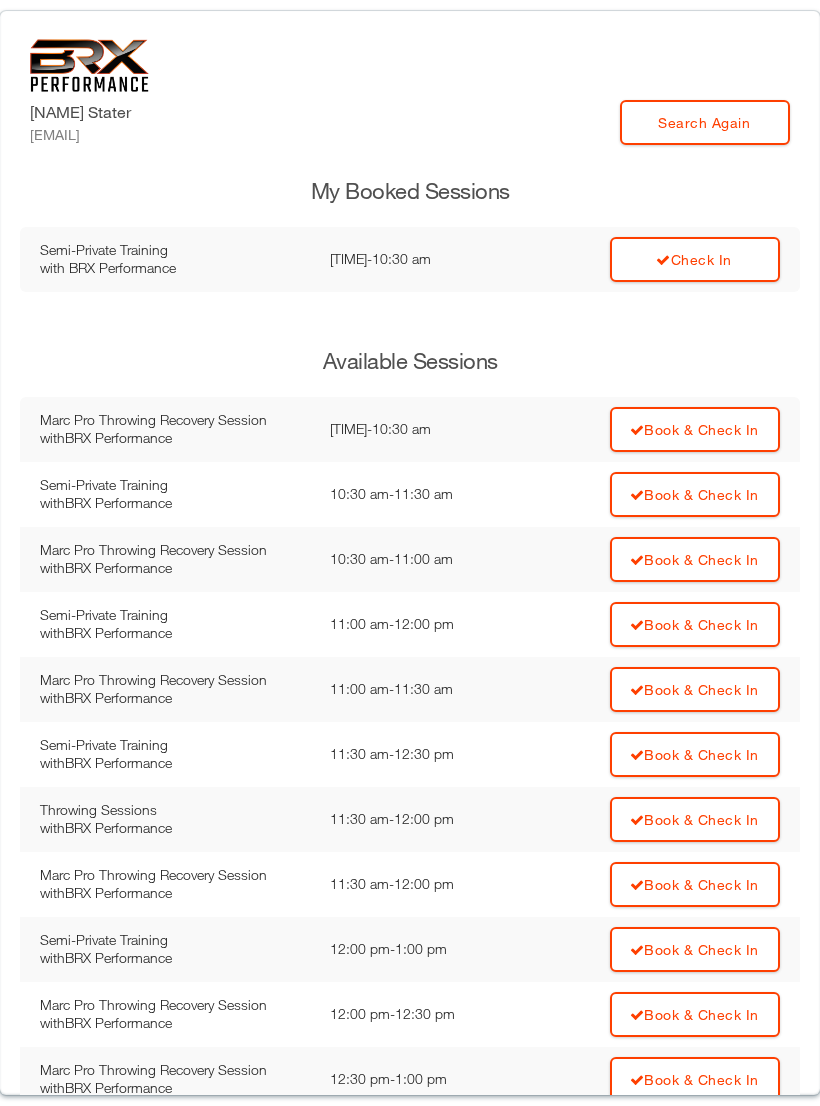 click on "Check In" at bounding box center [695, 259] 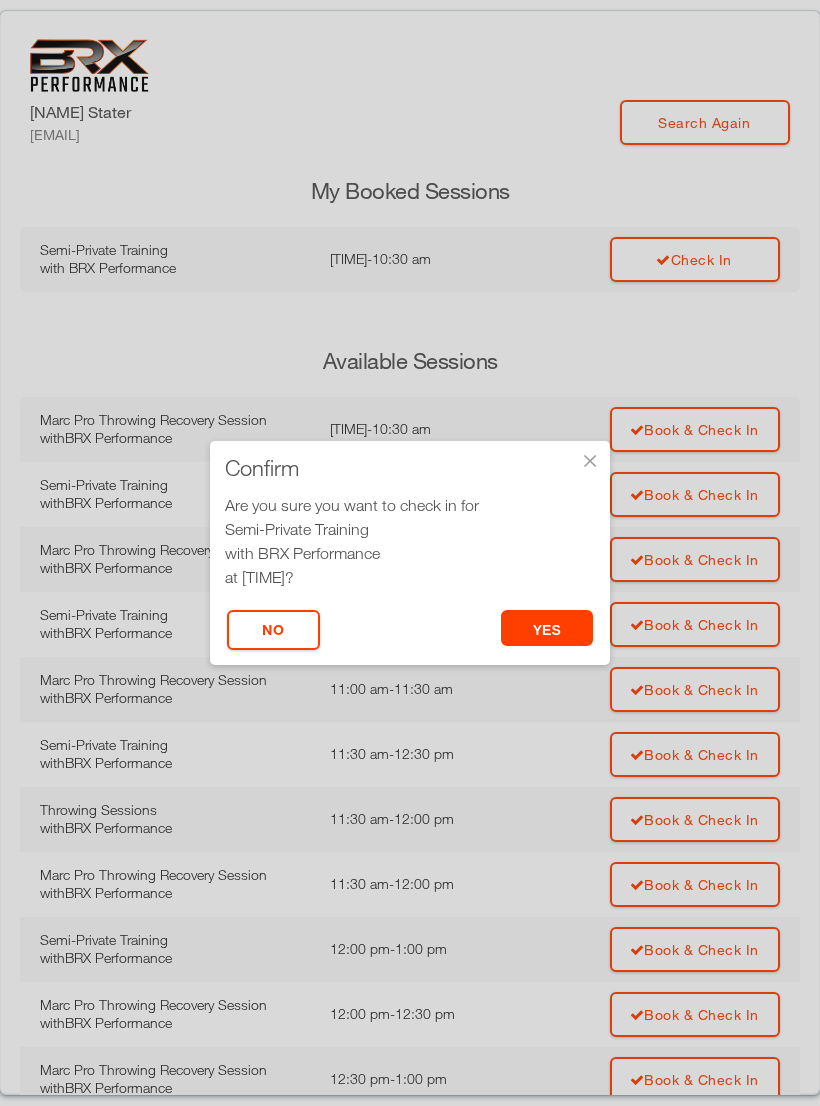 click on "yes" at bounding box center (547, 628) 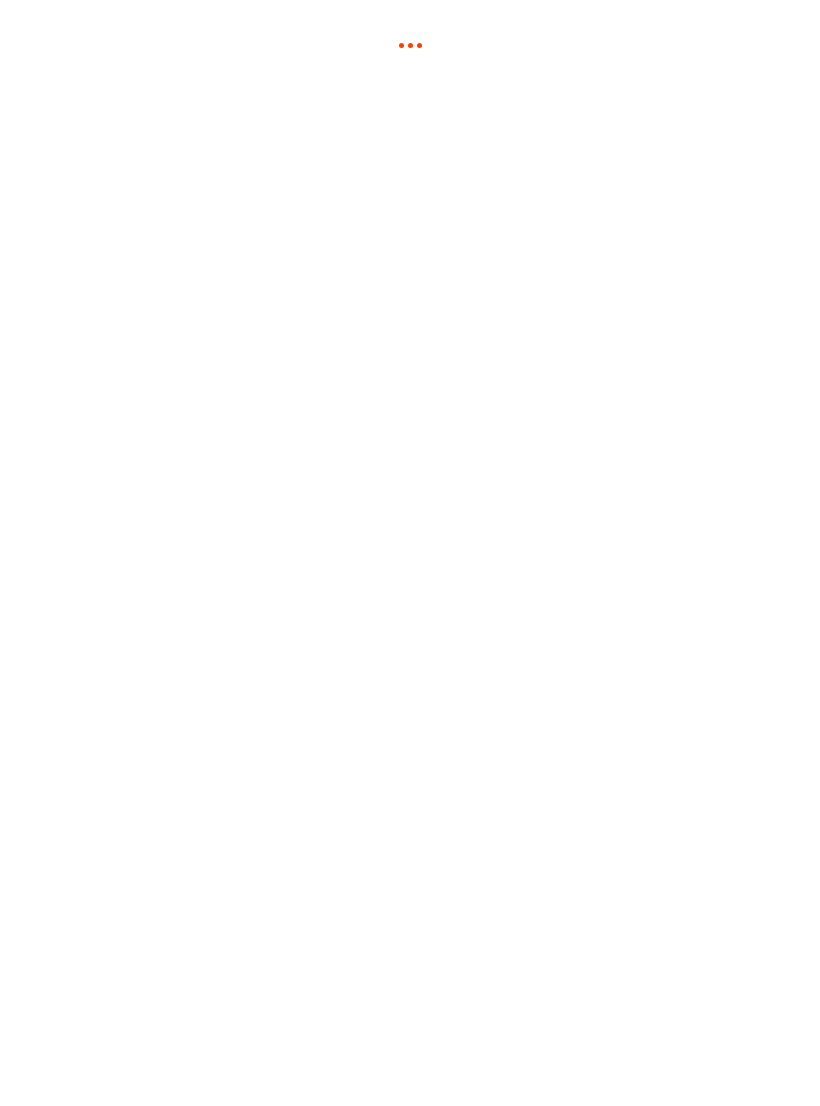 scroll, scrollTop: 0, scrollLeft: 0, axis: both 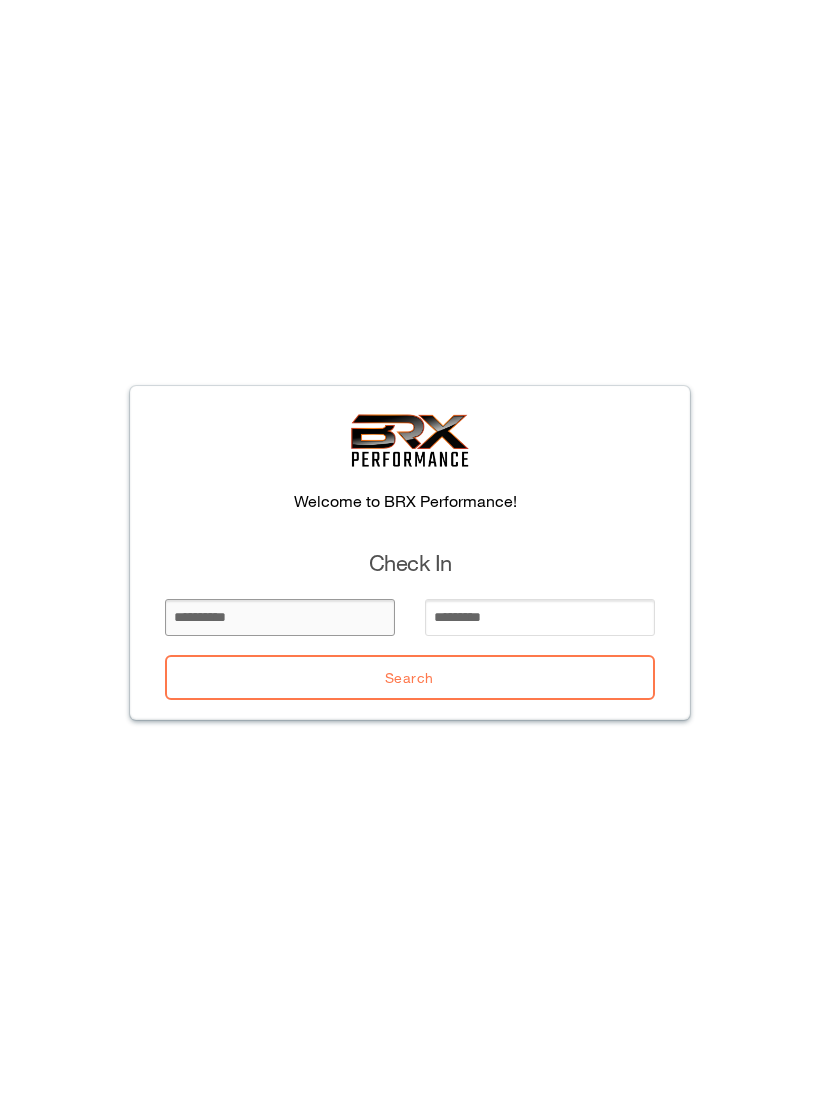 click at bounding box center [280, 617] 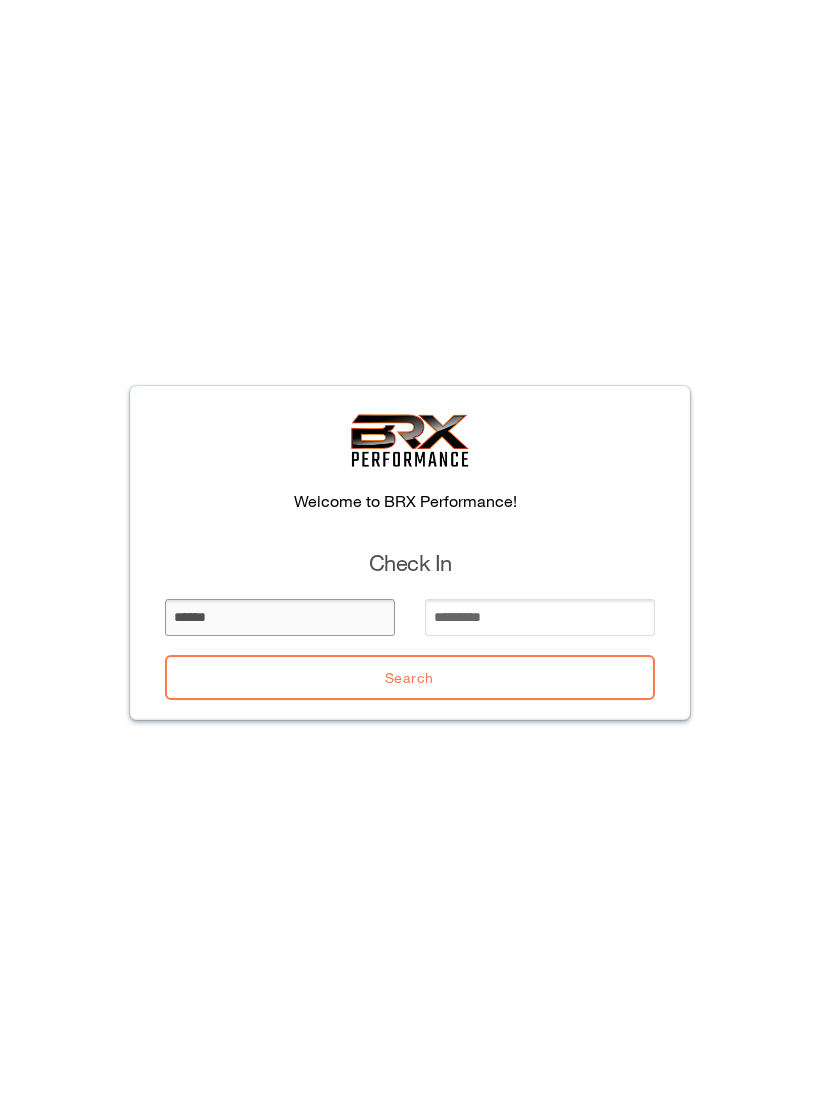 type on "******" 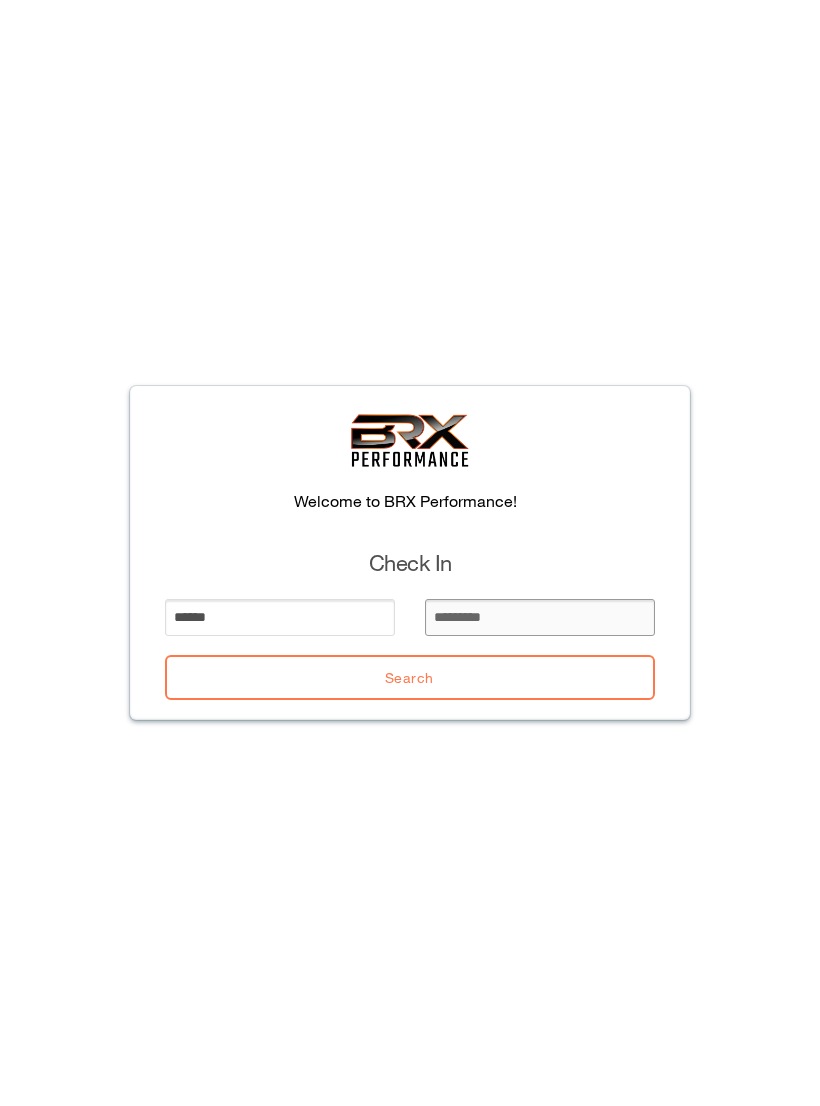 click at bounding box center [540, 617] 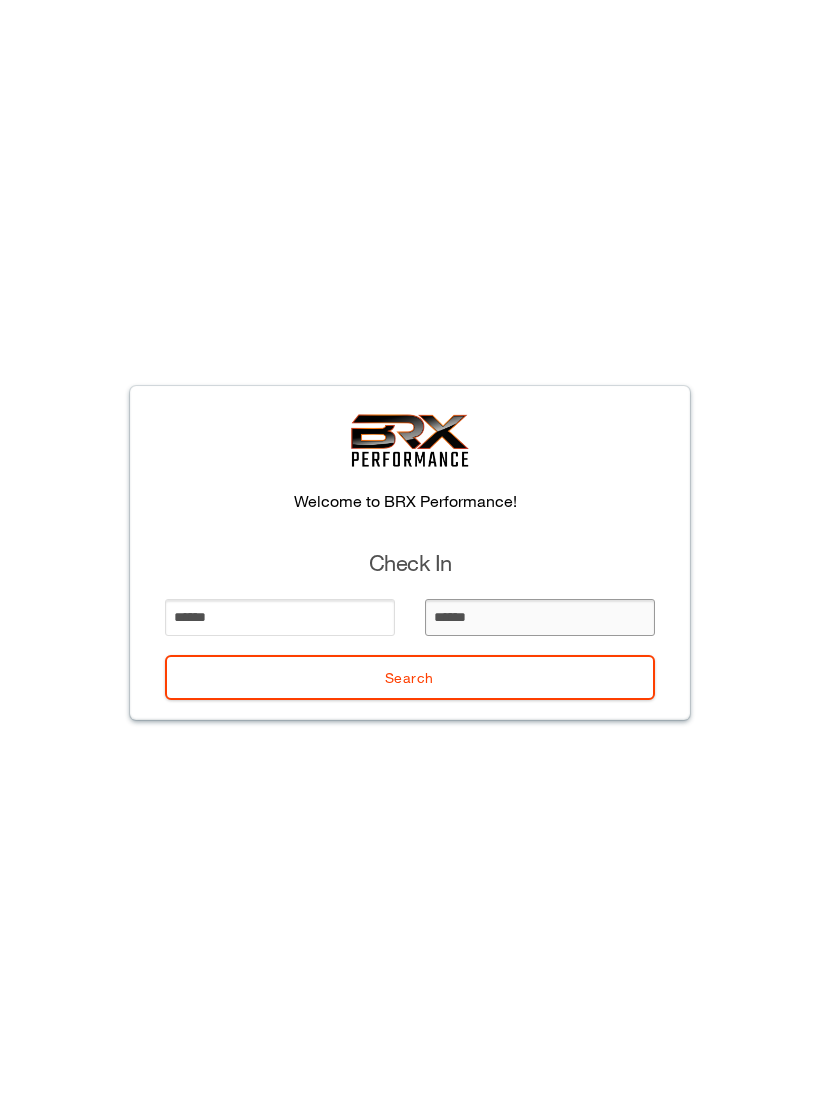 type on "*******" 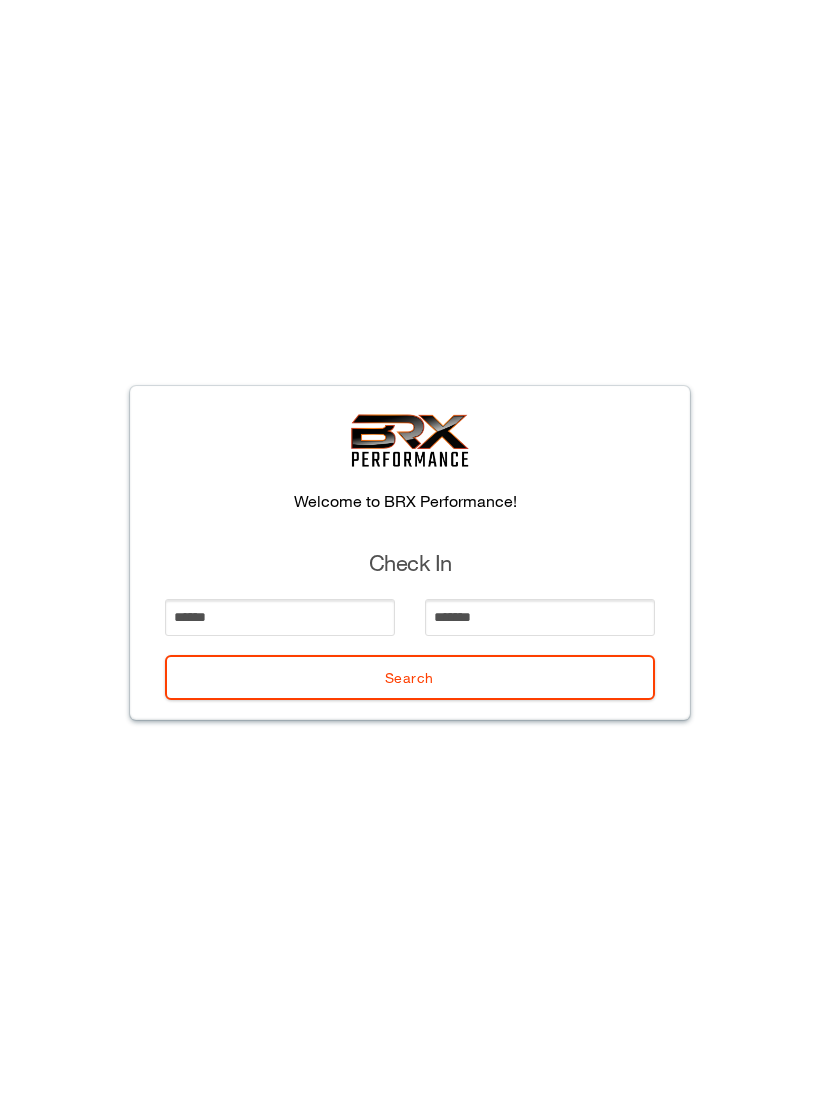 click on "Search" at bounding box center (410, 677) 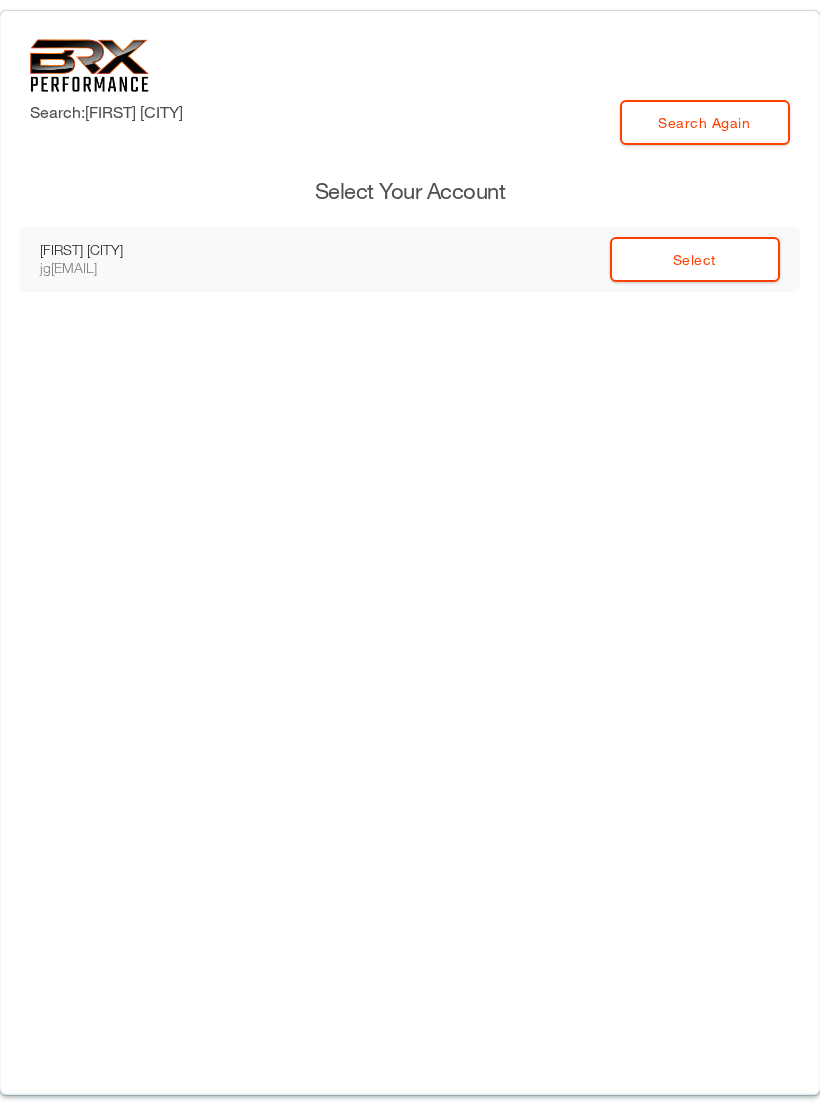 click on "Select" at bounding box center (695, 259) 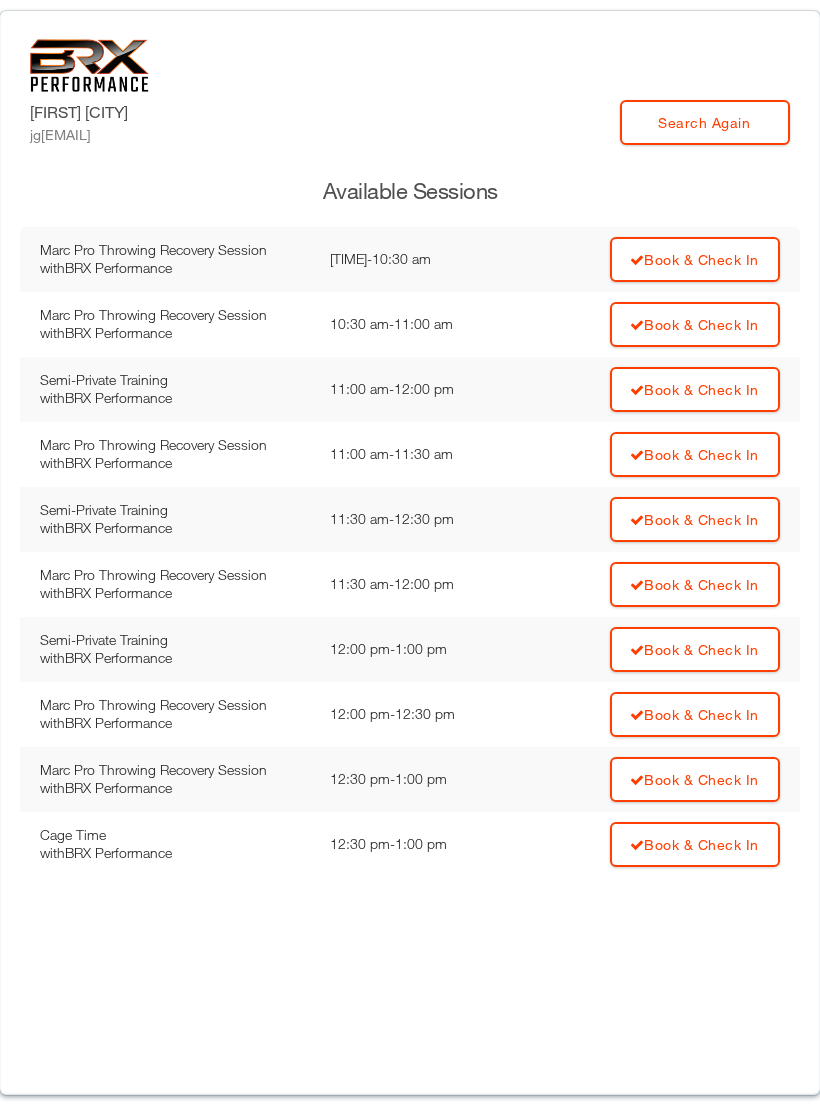 click on "Book & Check In" at bounding box center (695, 259) 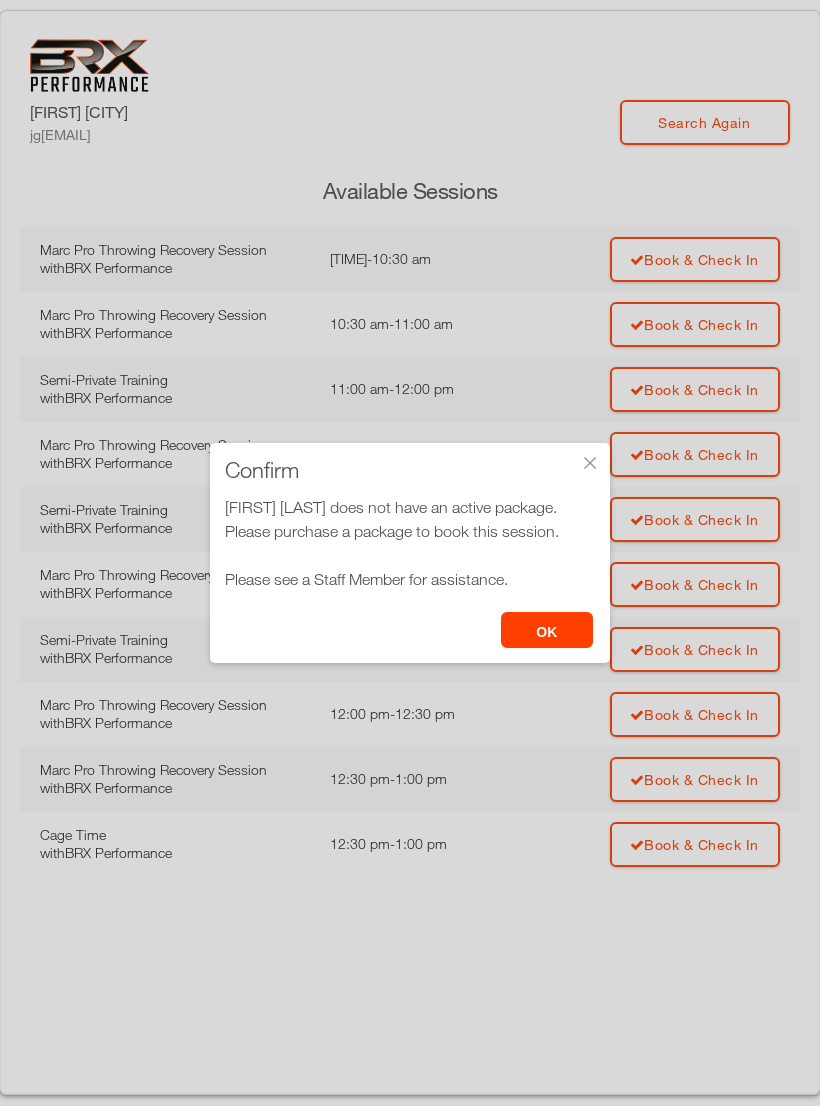 click on "×" at bounding box center [590, 463] 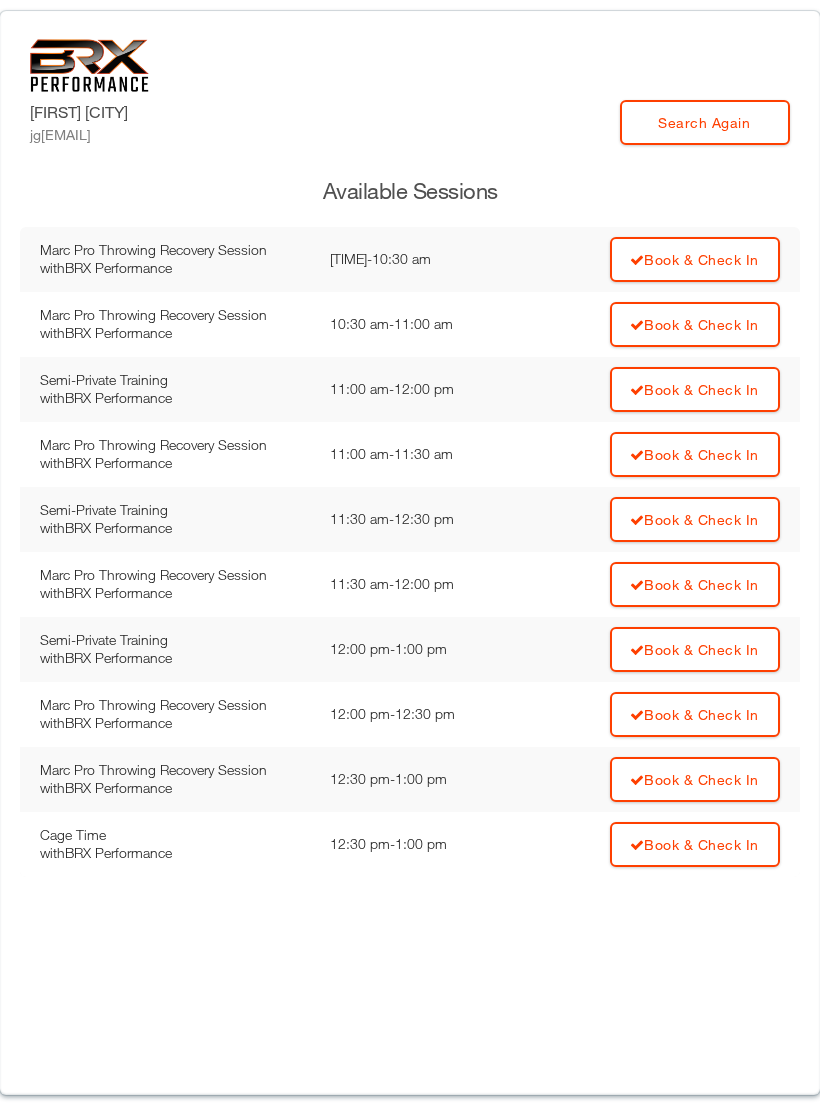 click at bounding box center (410, 65) 